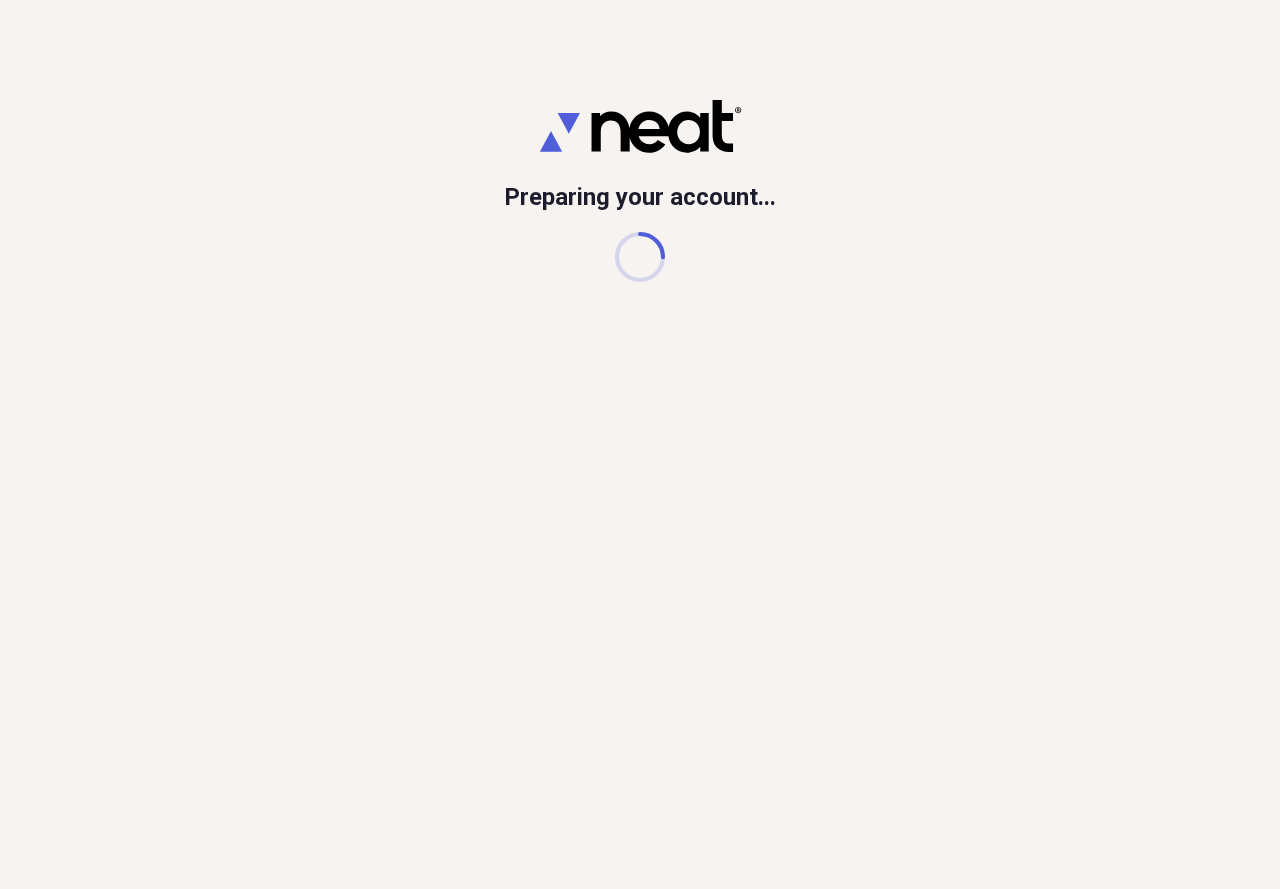 scroll, scrollTop: 0, scrollLeft: 0, axis: both 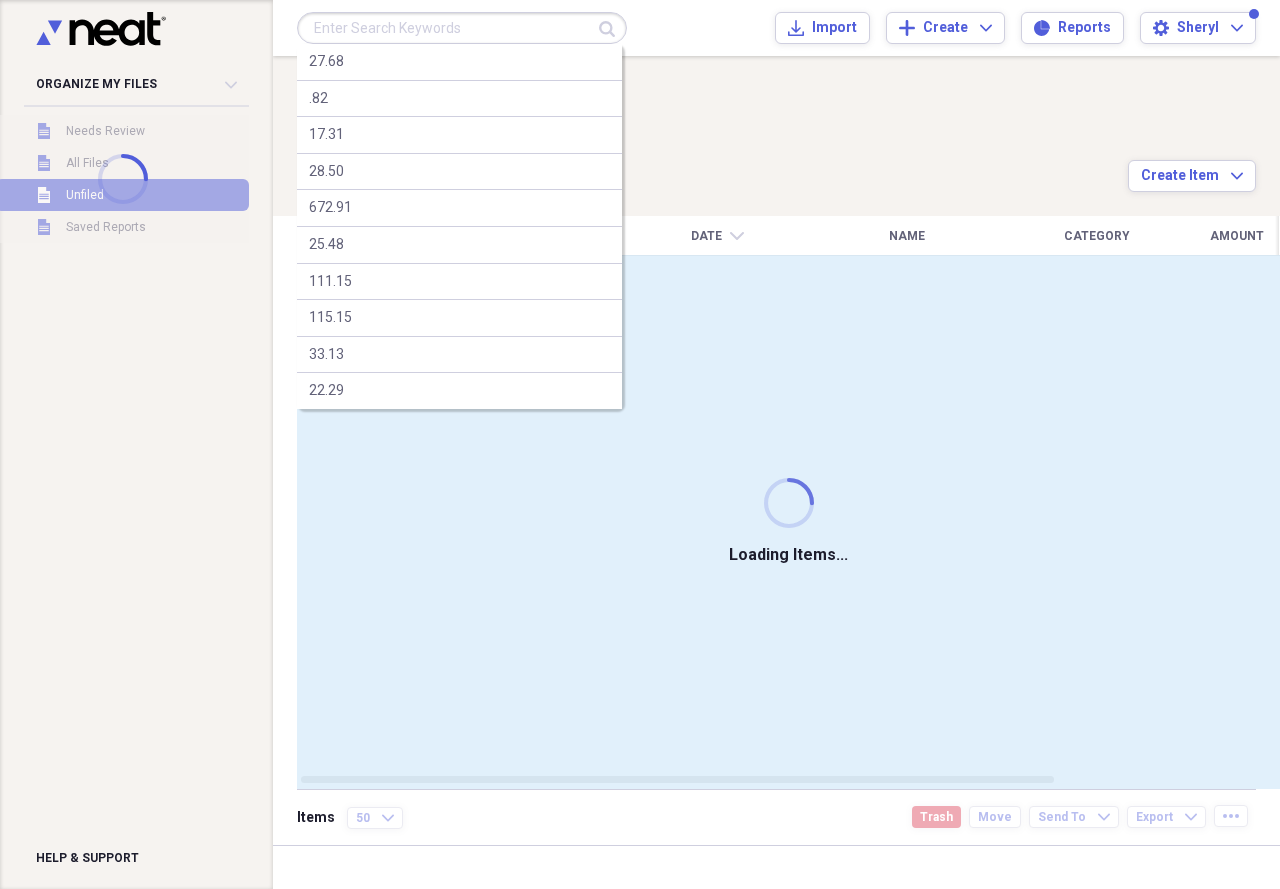 click at bounding box center [462, 28] 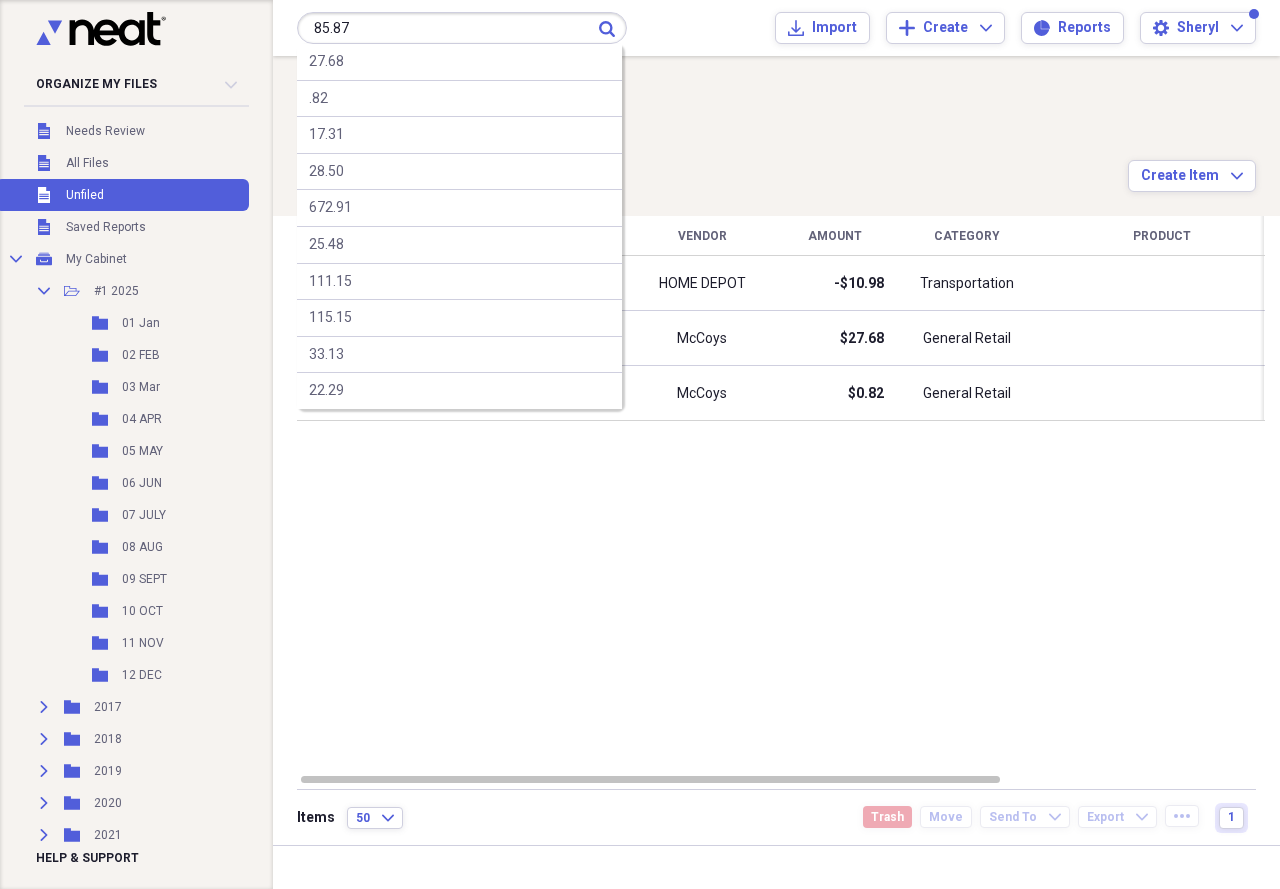 type on "85.87" 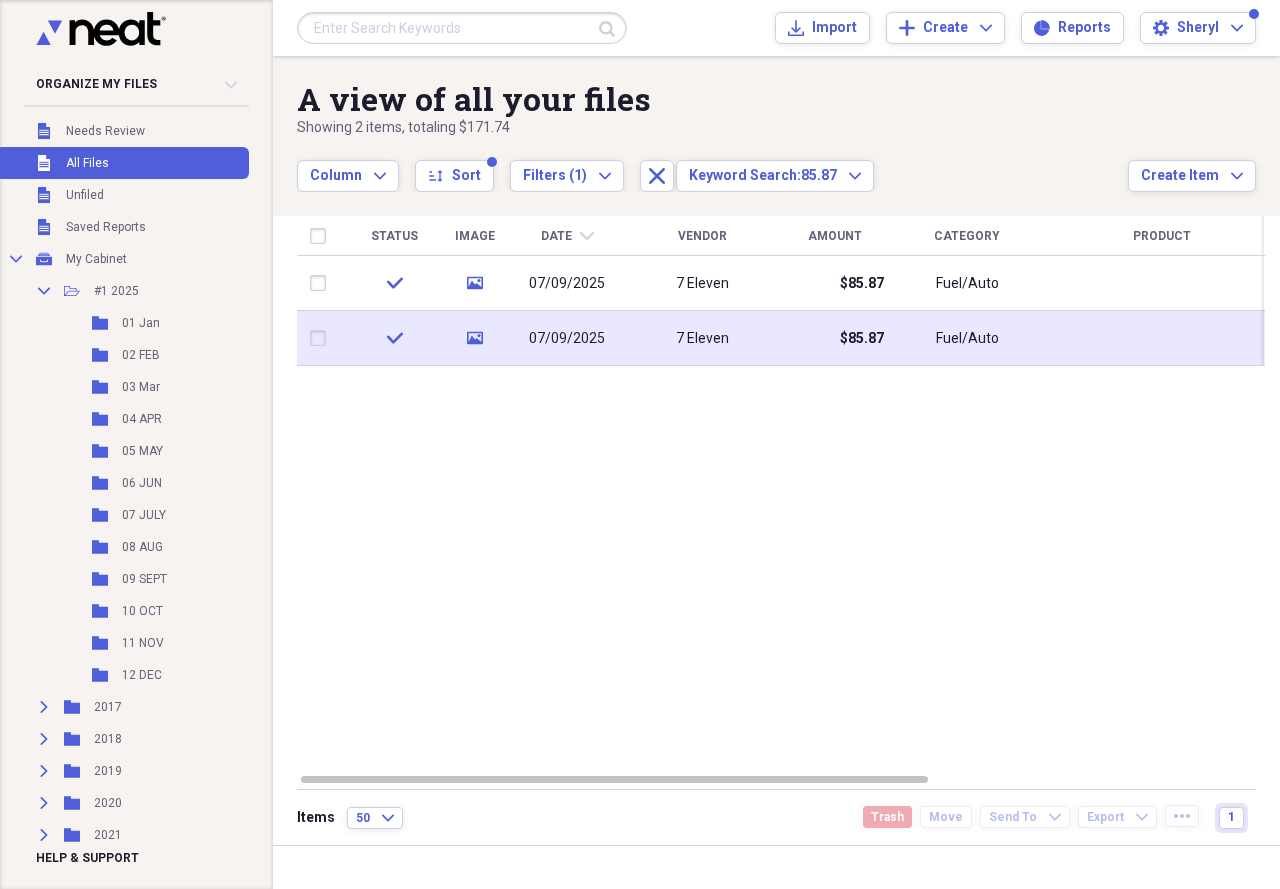 drag, startPoint x: 757, startPoint y: 339, endPoint x: 767, endPoint y: 332, distance: 12.206555 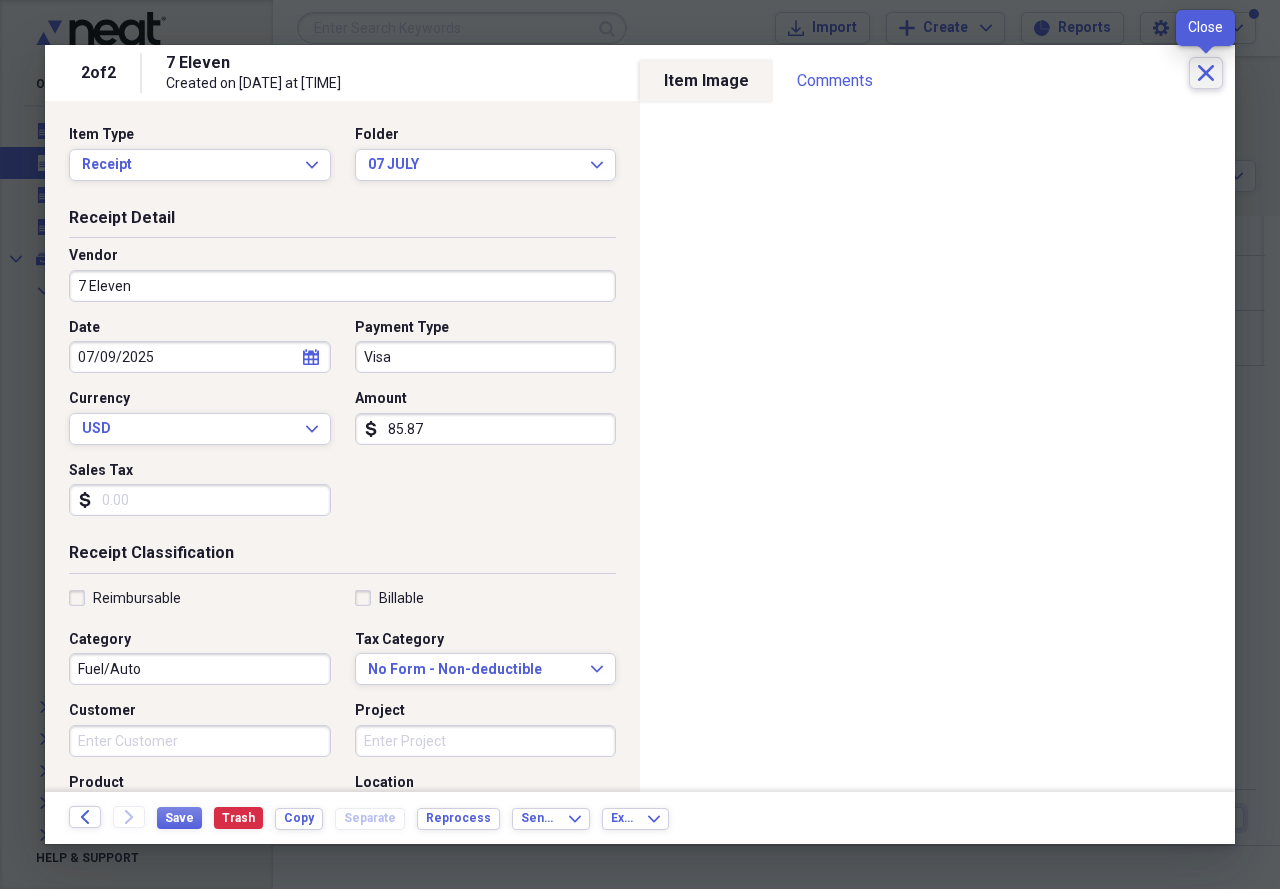 click on "Close" at bounding box center (1206, 73) 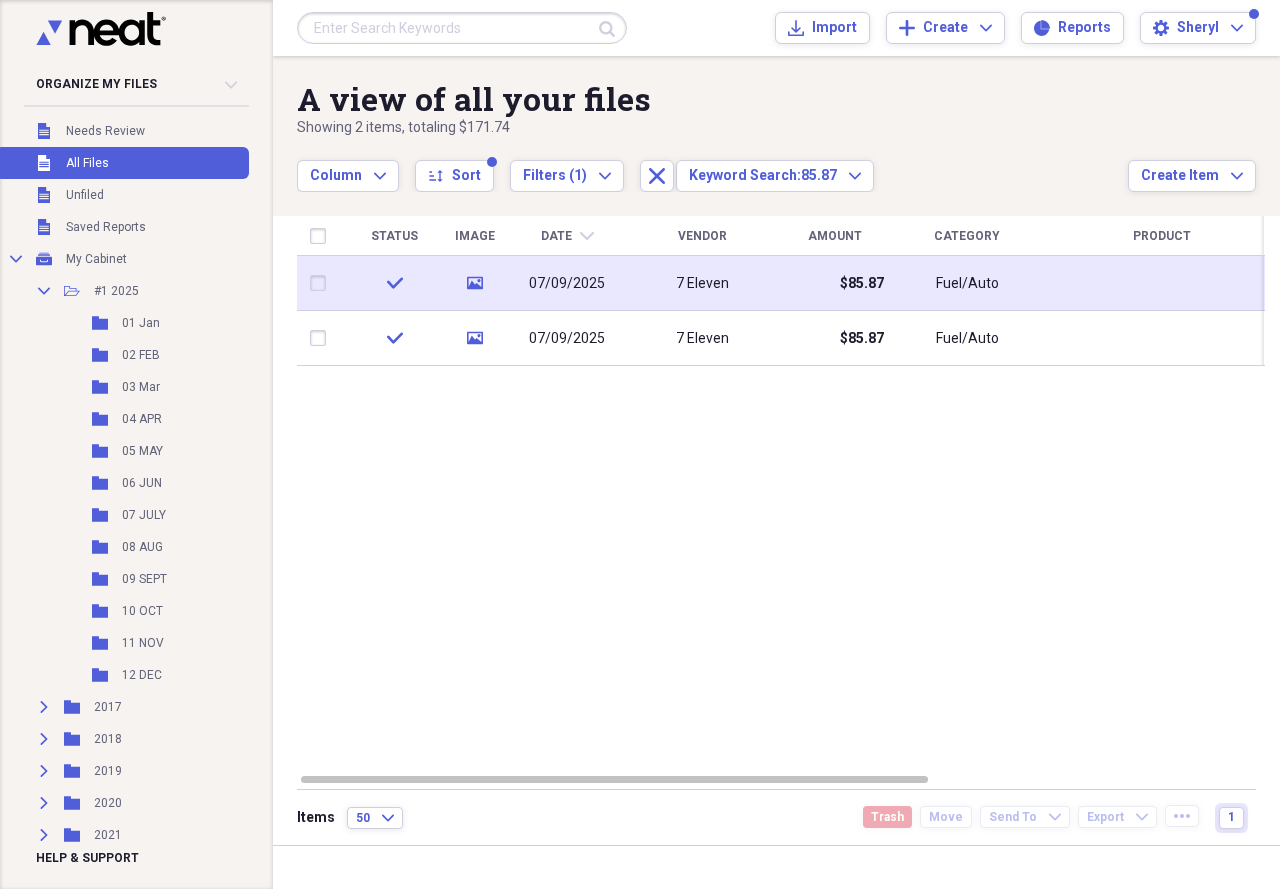click on "7 Eleven" at bounding box center (702, 283) 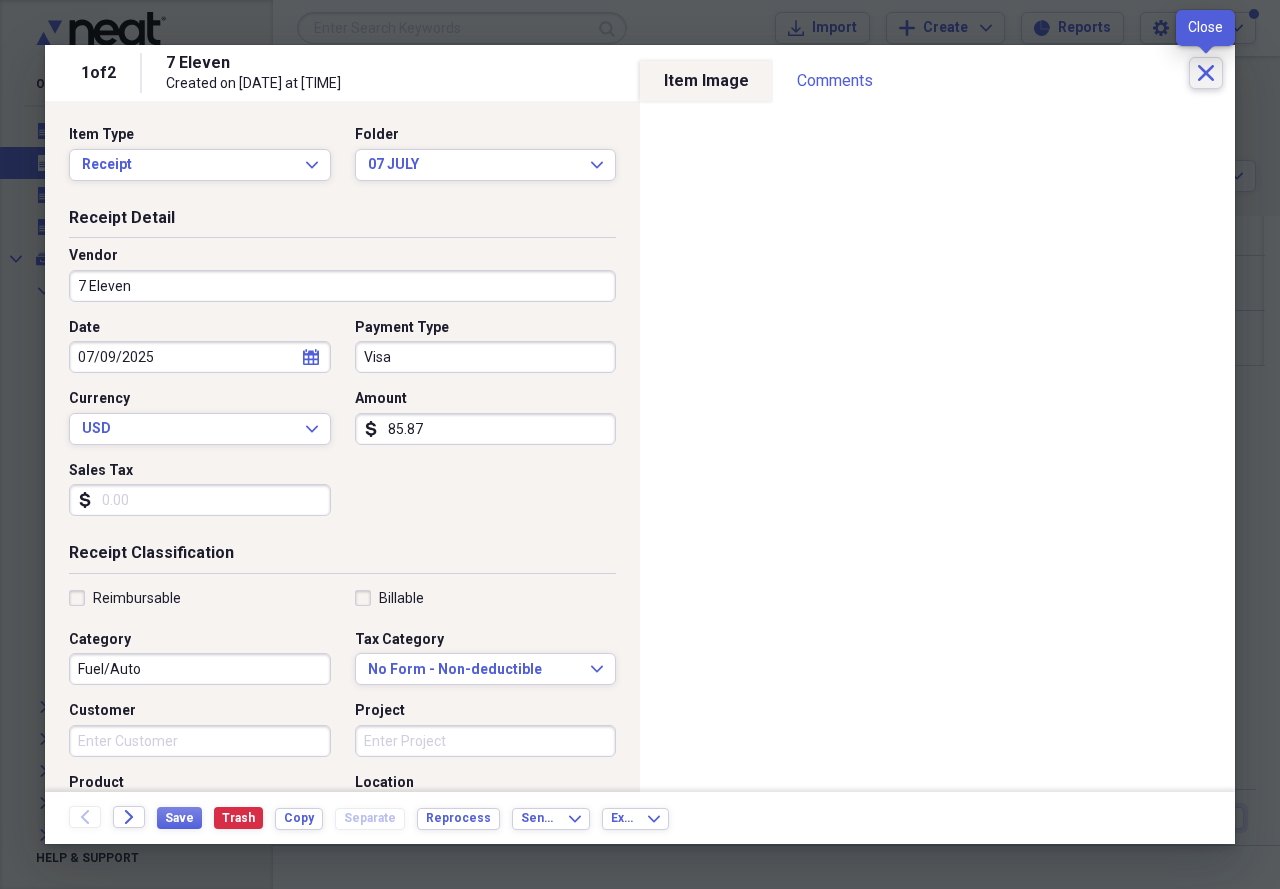 click 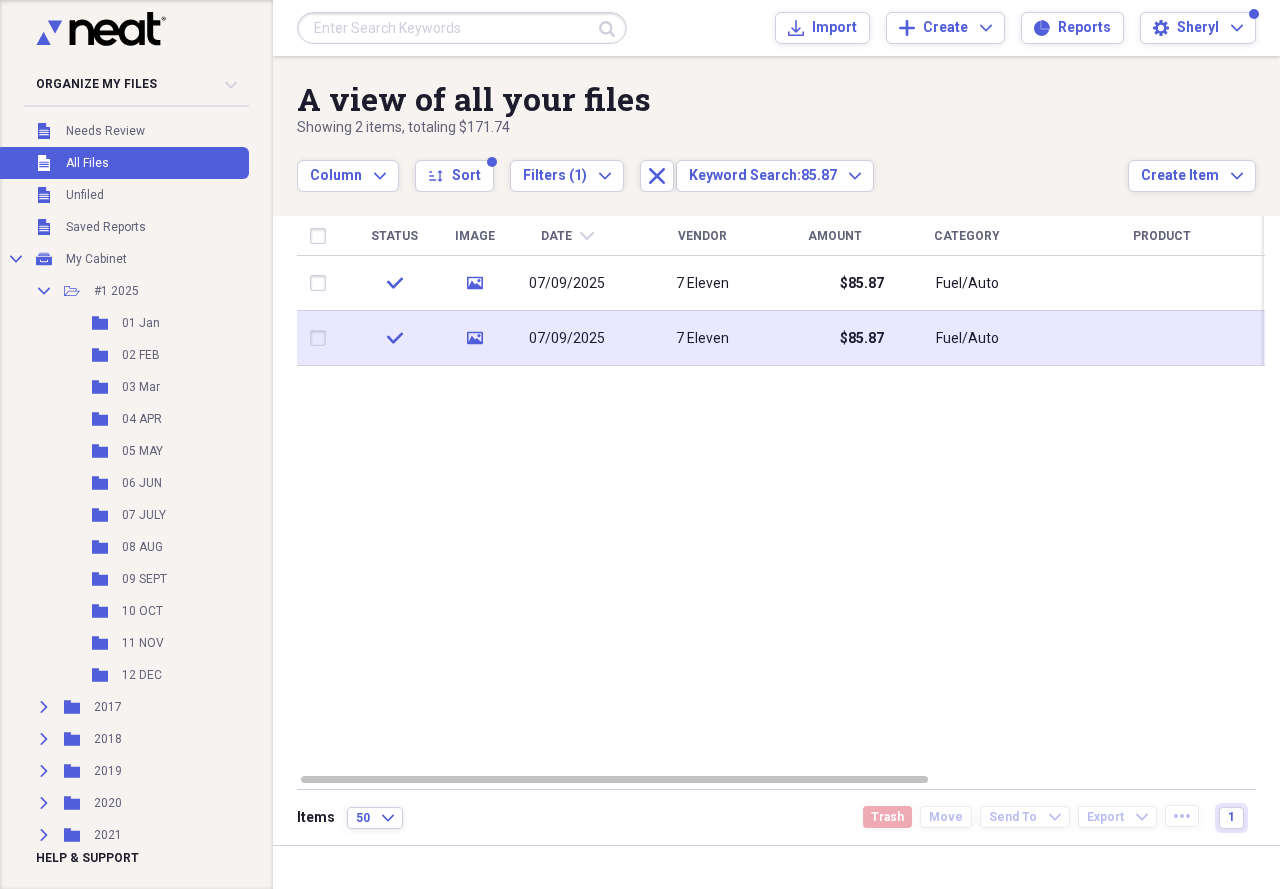 click on "$85.87" at bounding box center [834, 338] 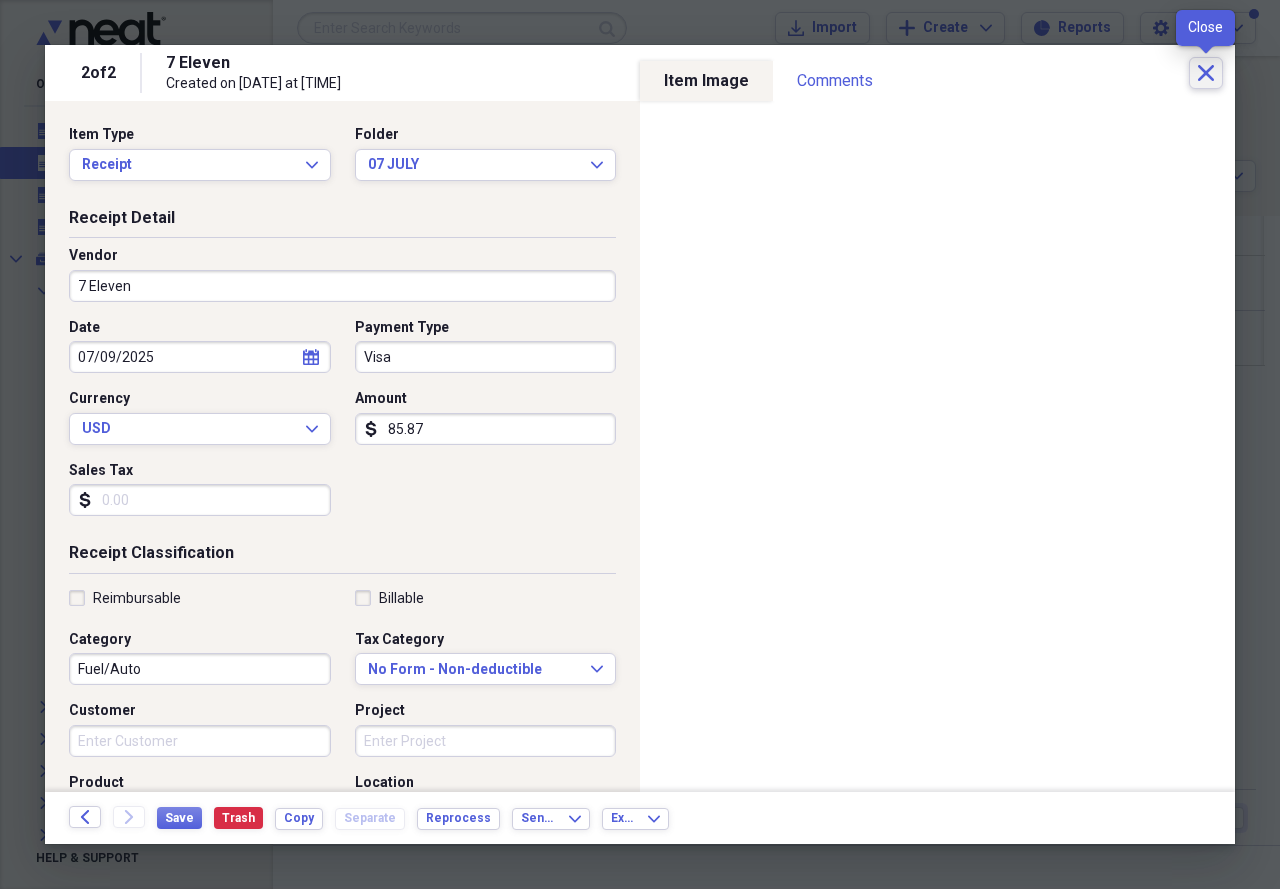 click on "Close" at bounding box center (1206, 73) 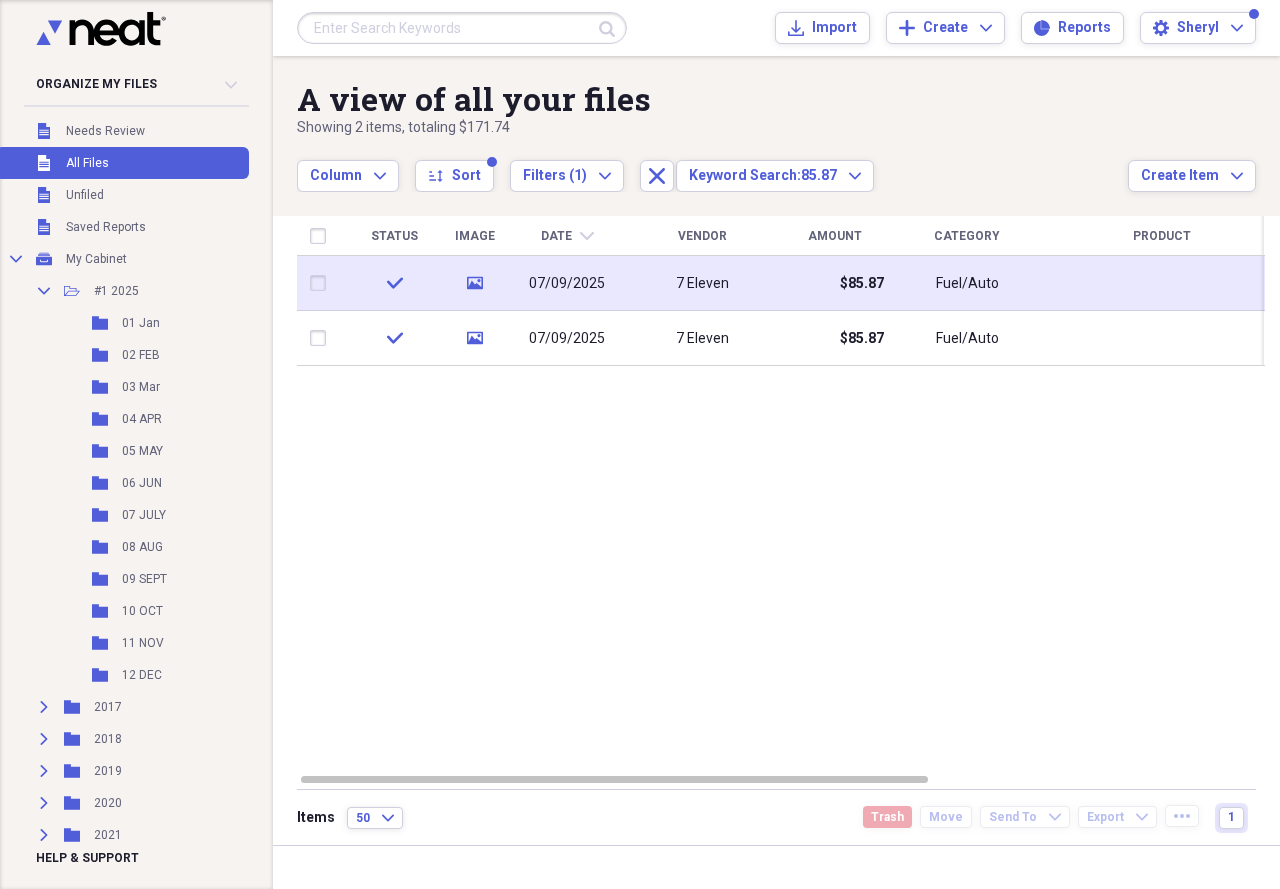 click on "7 Eleven" at bounding box center (702, 283) 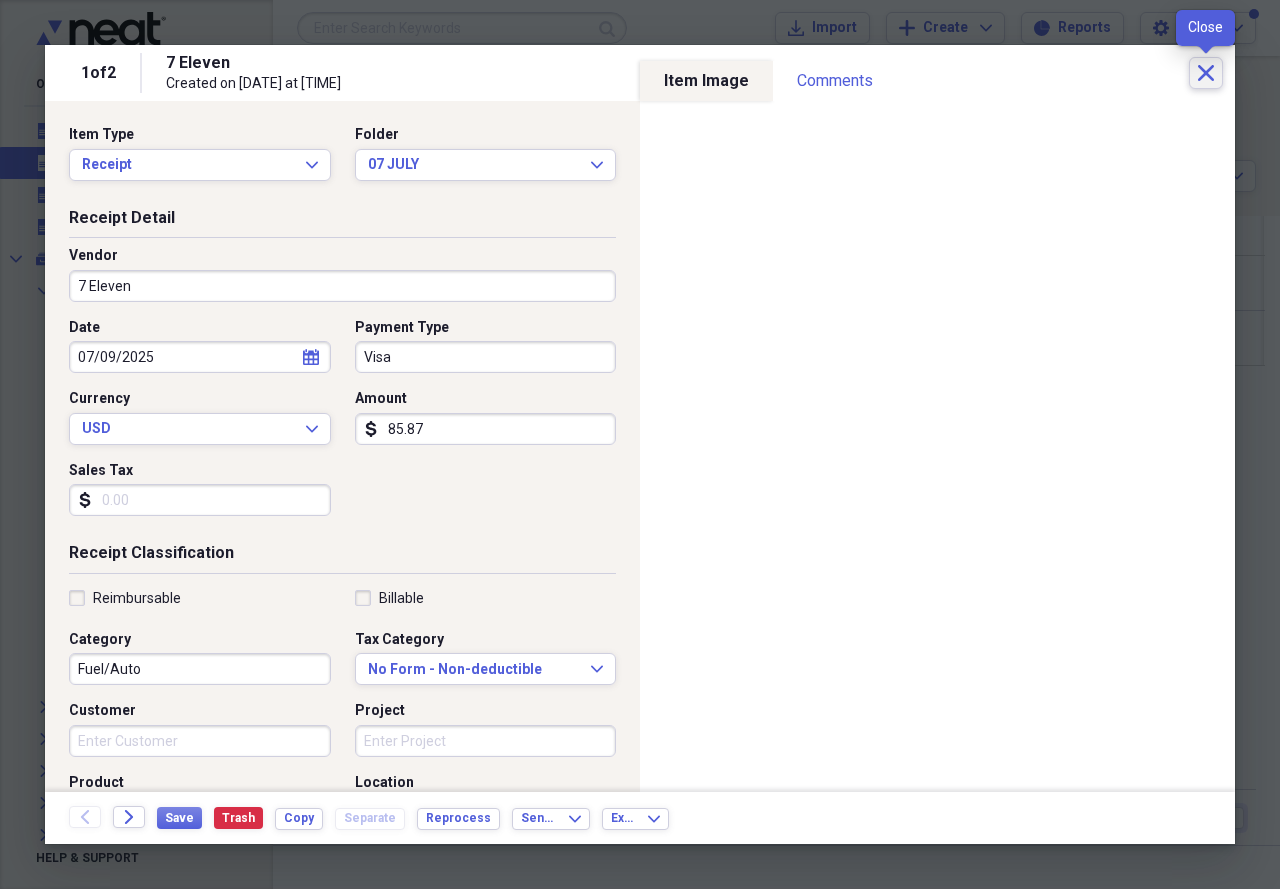 click on "Close" 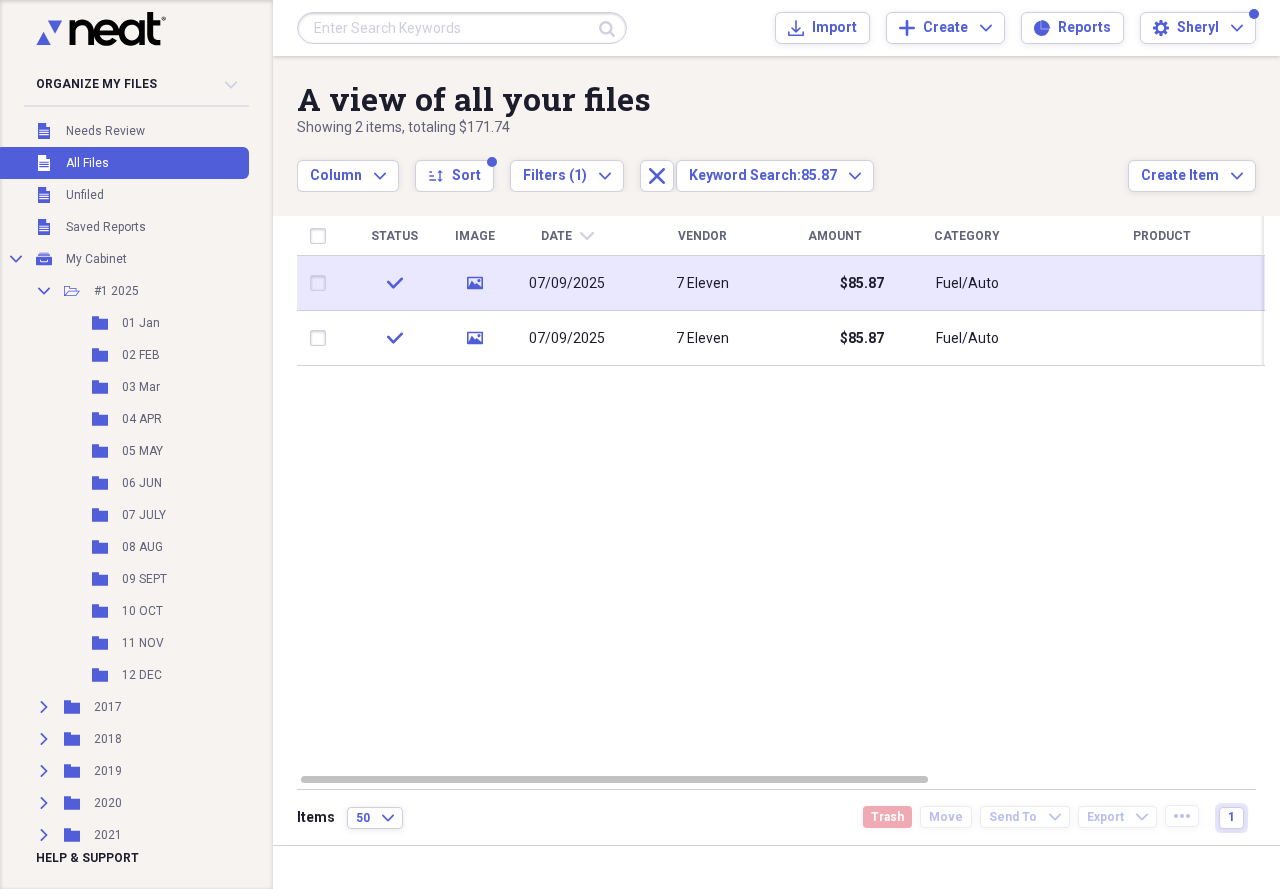 click on "7 Eleven" at bounding box center (702, 283) 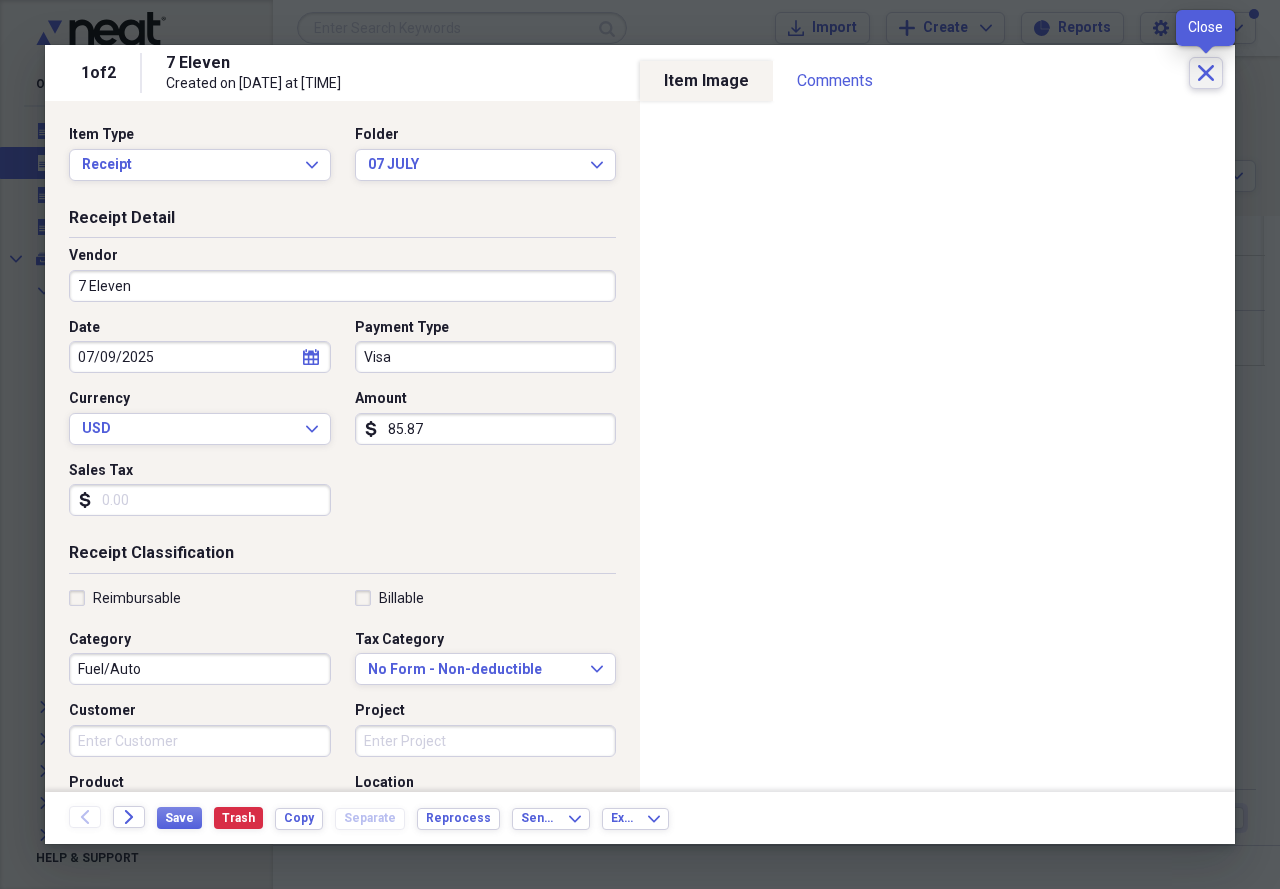 click on "Close" at bounding box center [1206, 73] 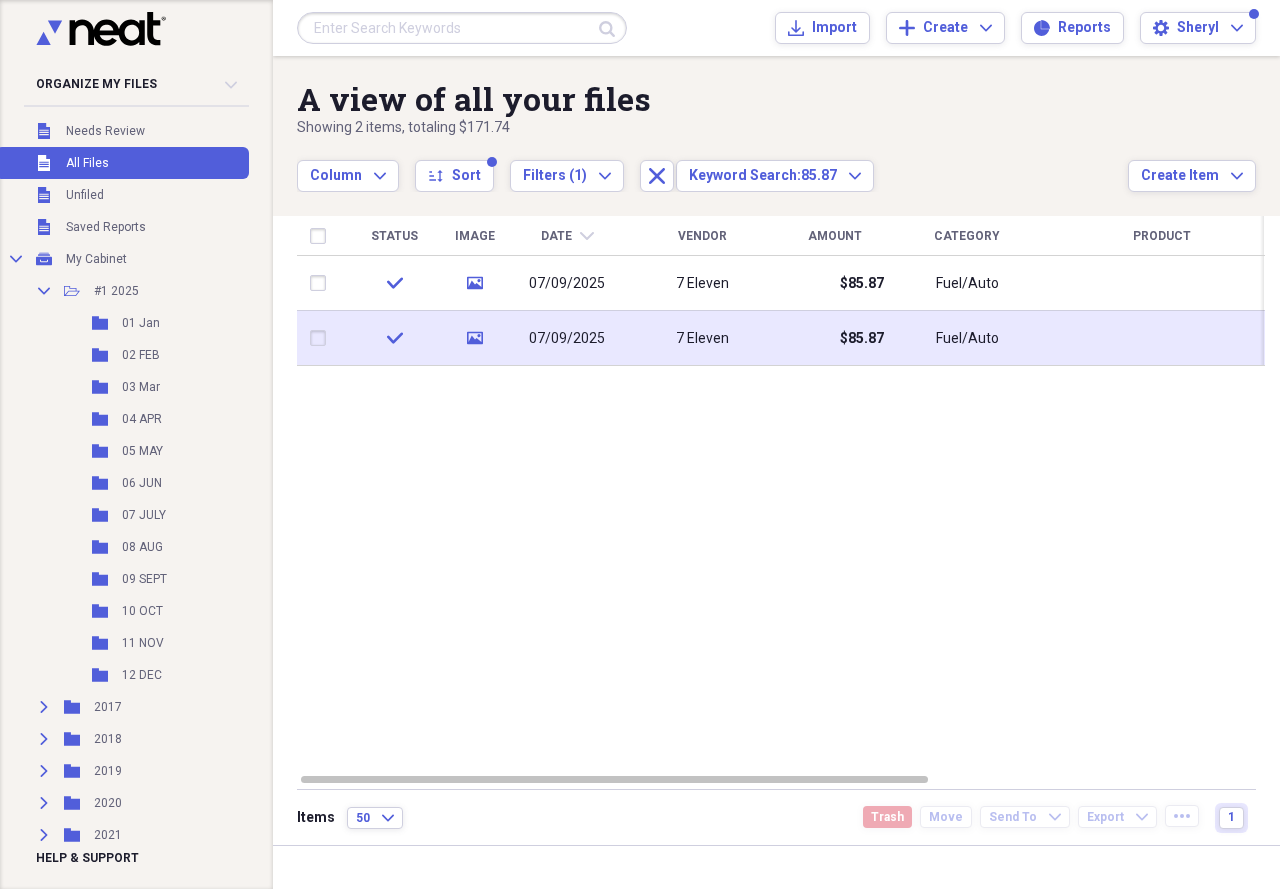 click on "$85.87" at bounding box center [834, 338] 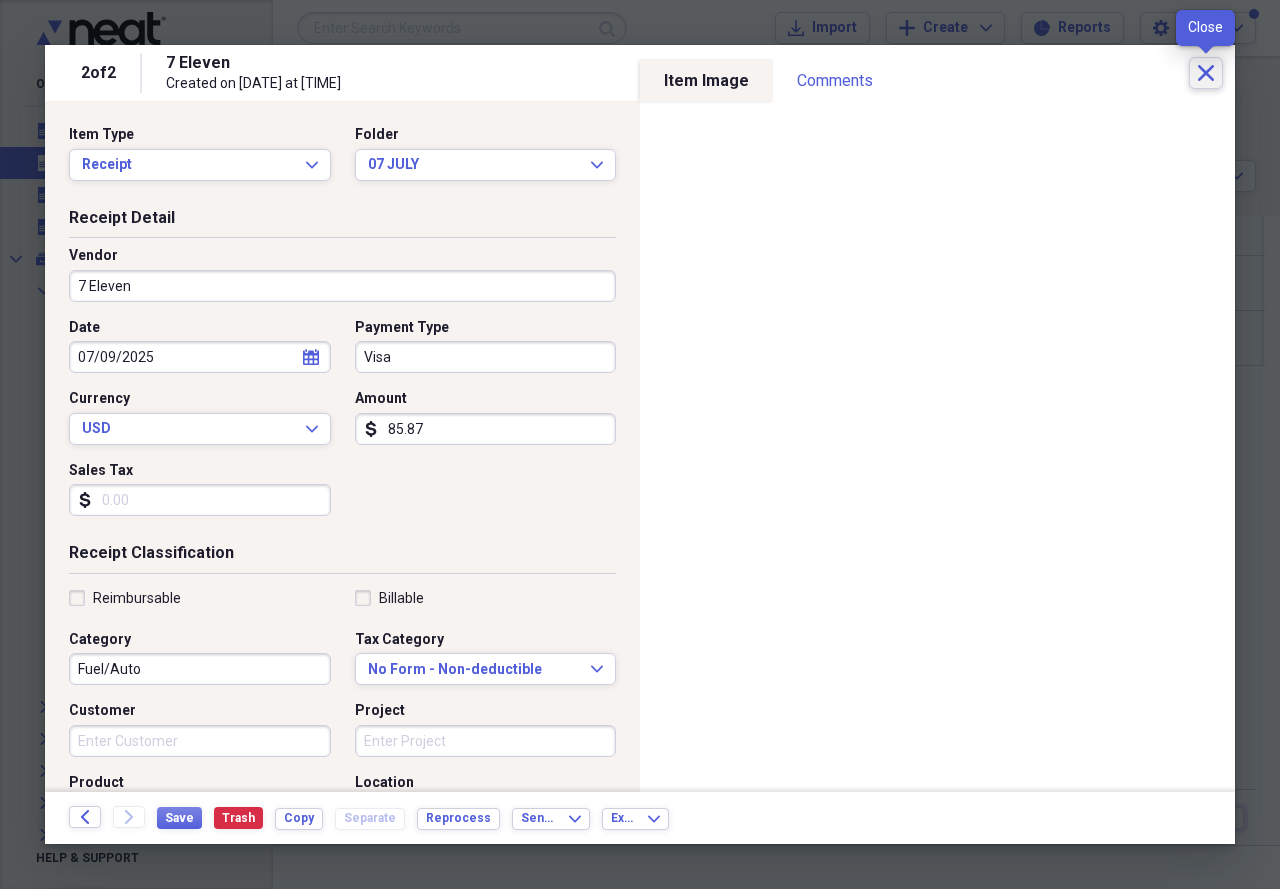 click on "Close" 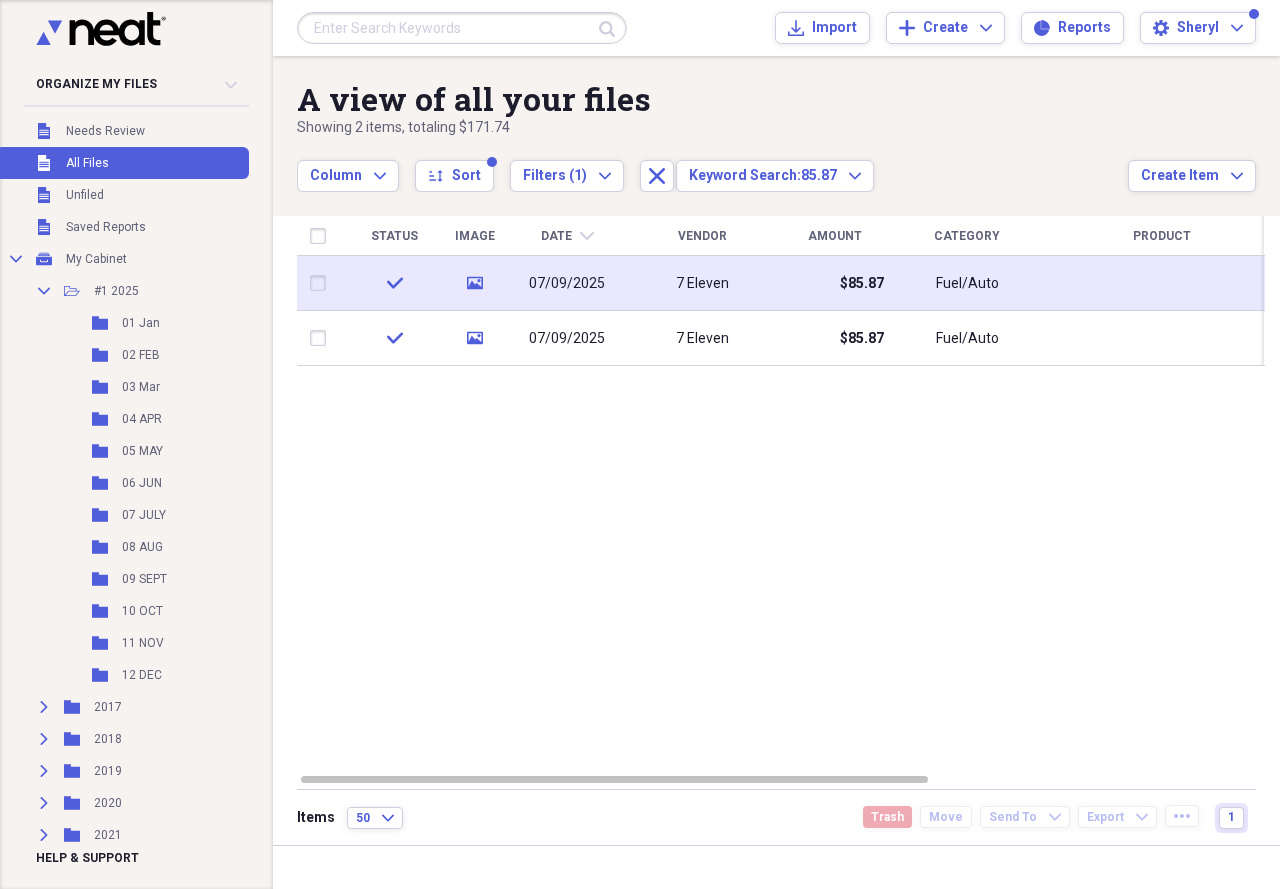 click on "7 Eleven" at bounding box center [702, 283] 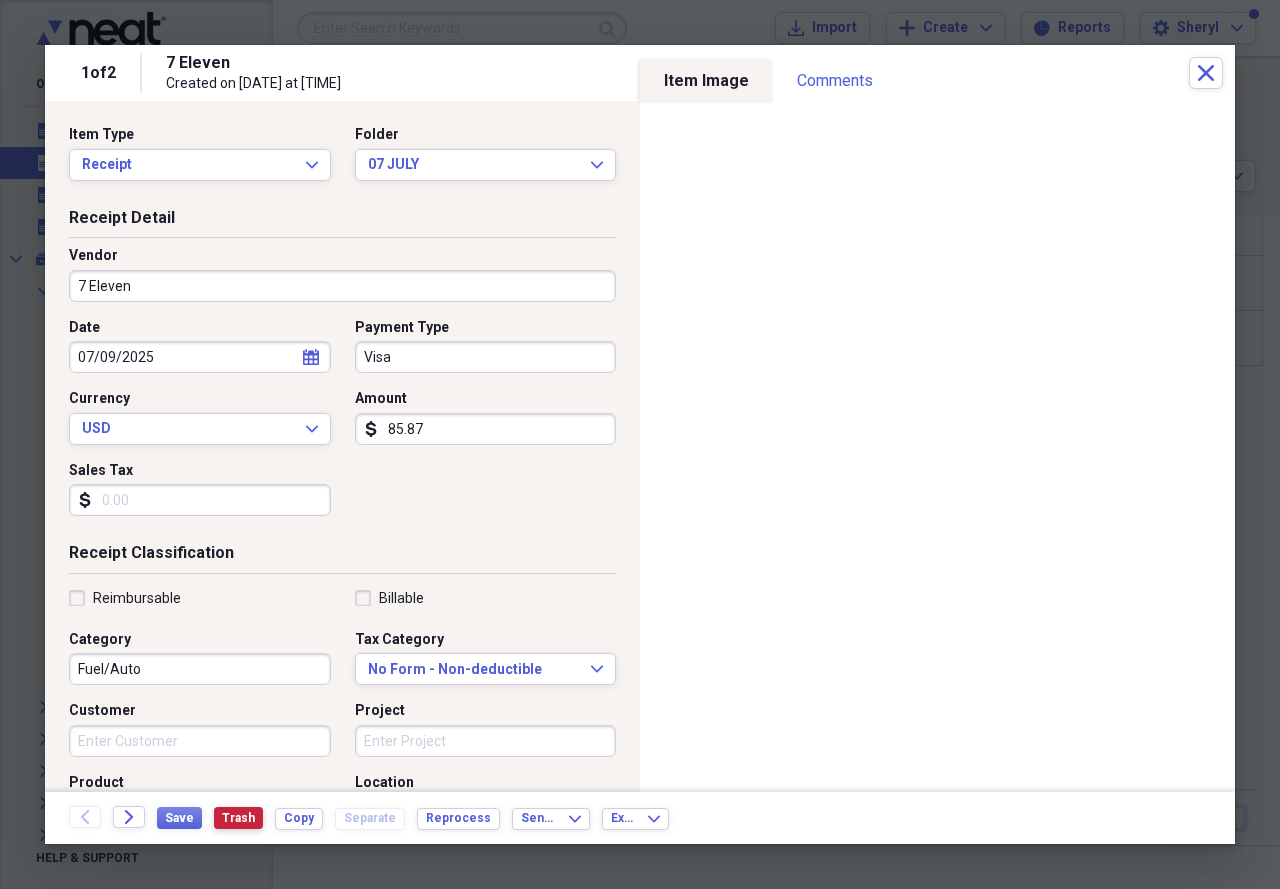 click on "Trash" at bounding box center (238, 818) 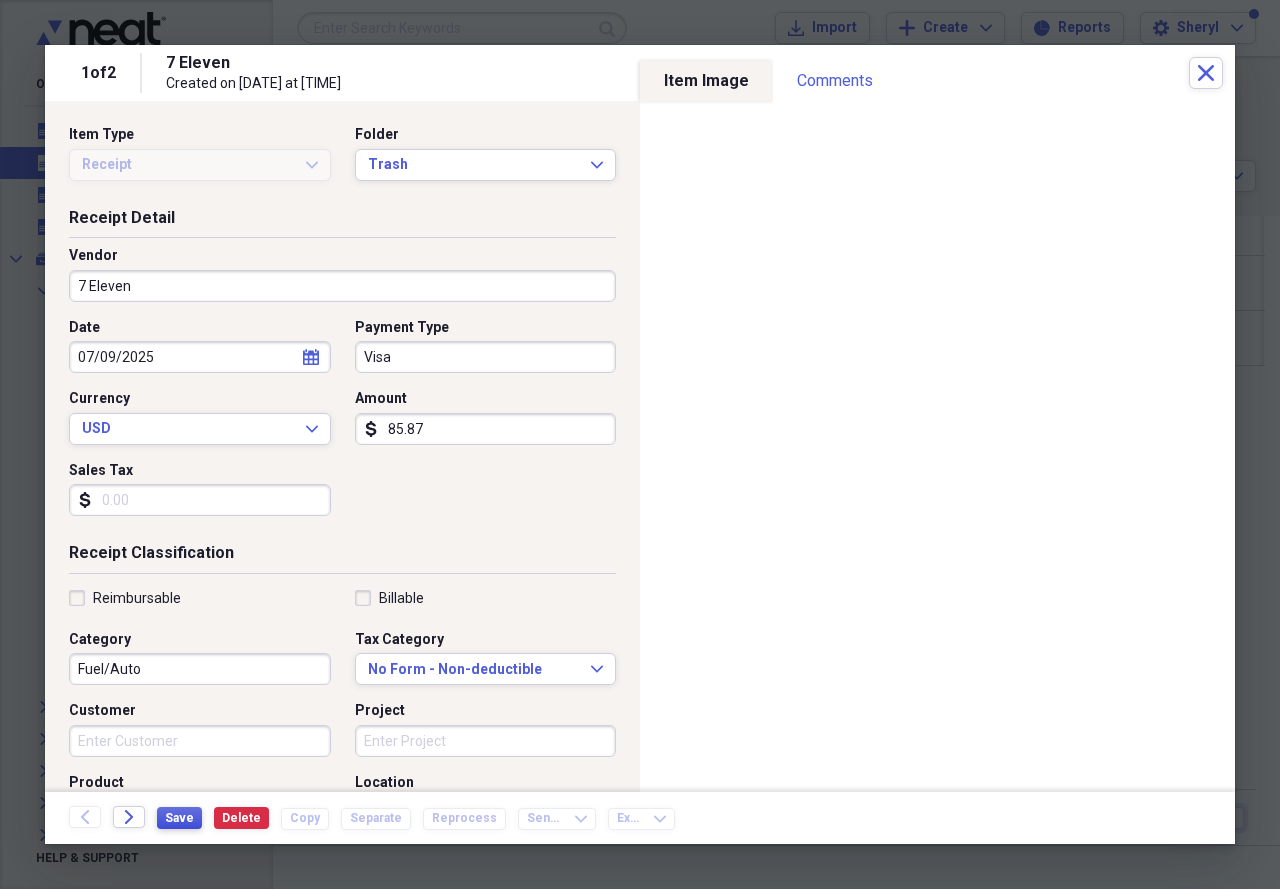 click on "Save" at bounding box center (179, 818) 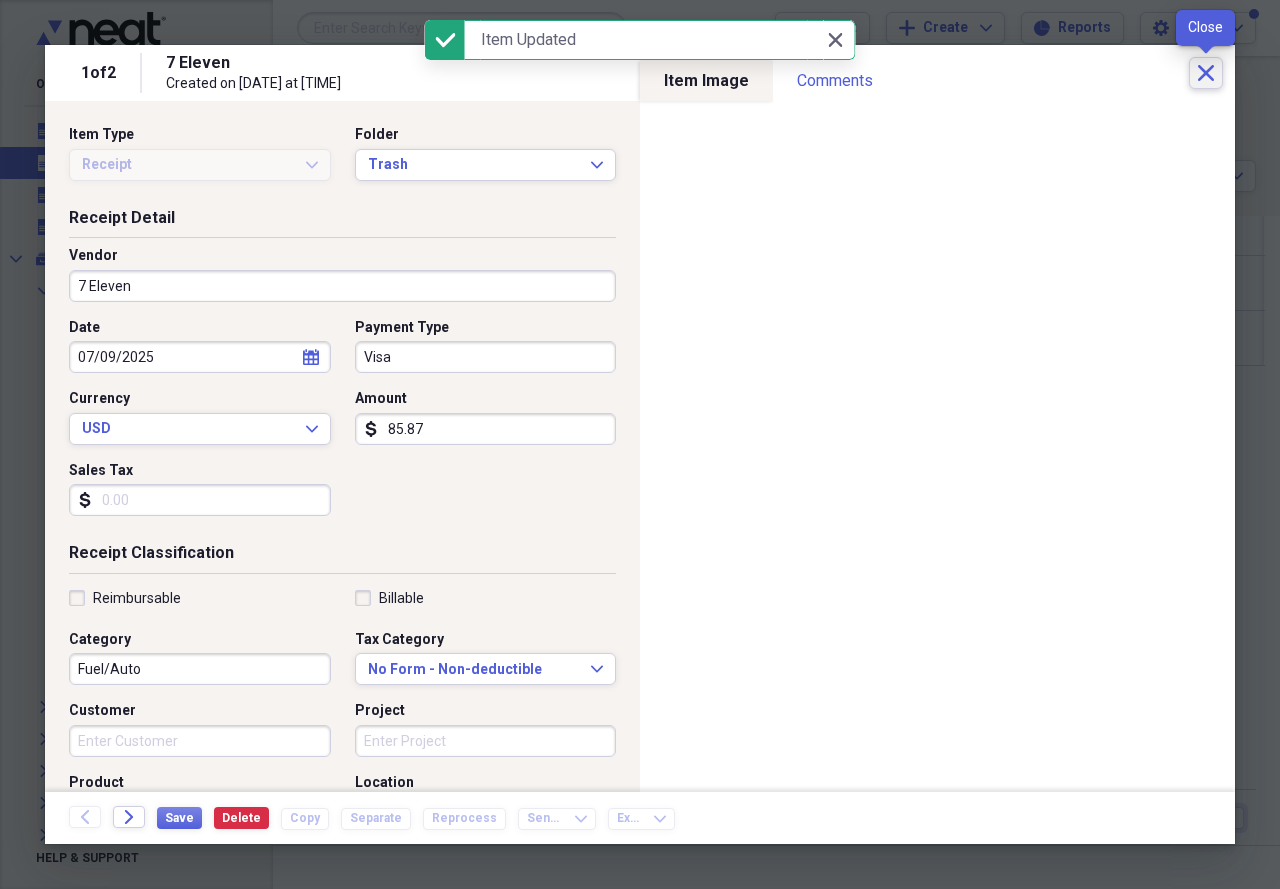 click on "Close" at bounding box center [1206, 73] 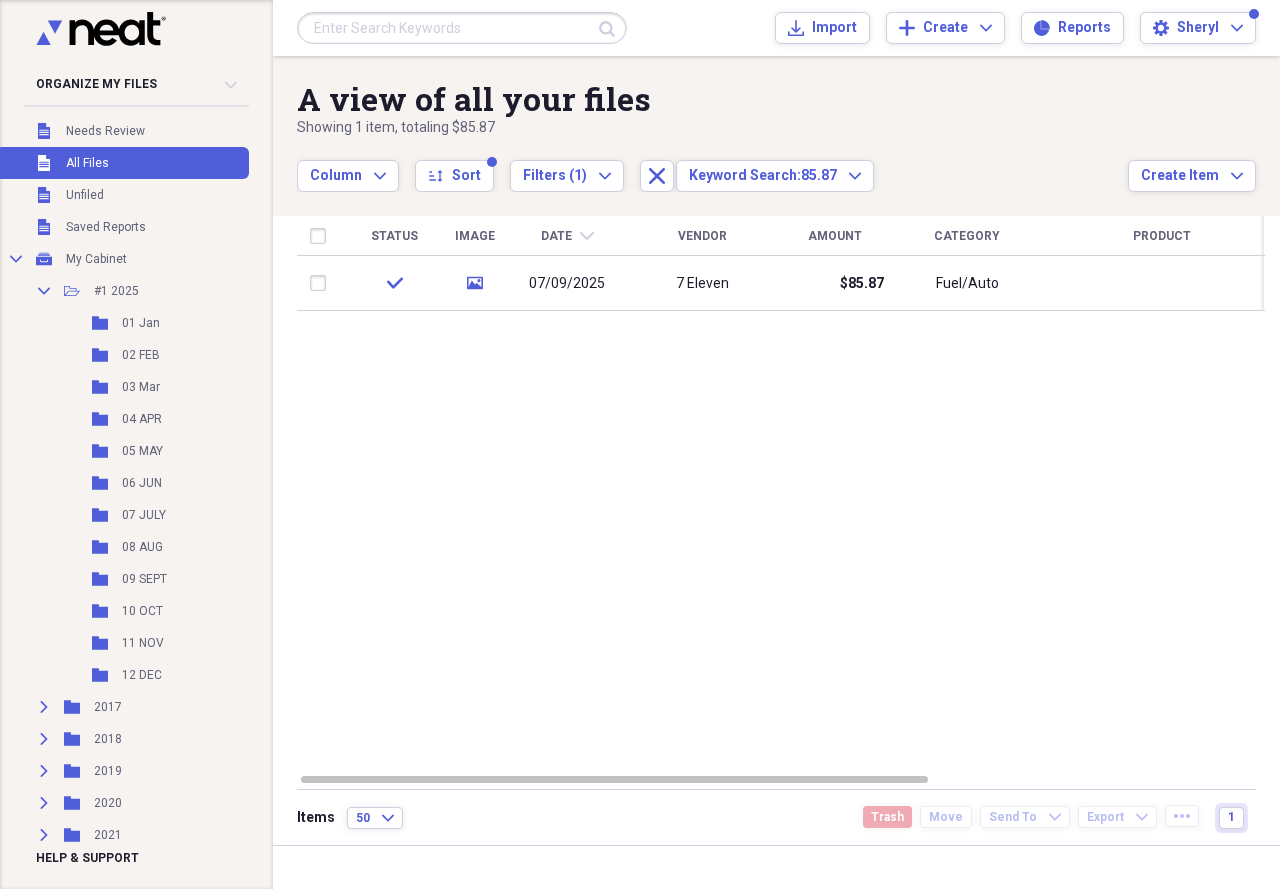 drag, startPoint x: 1279, startPoint y: 1, endPoint x: 905, endPoint y: 99, distance: 386.62643 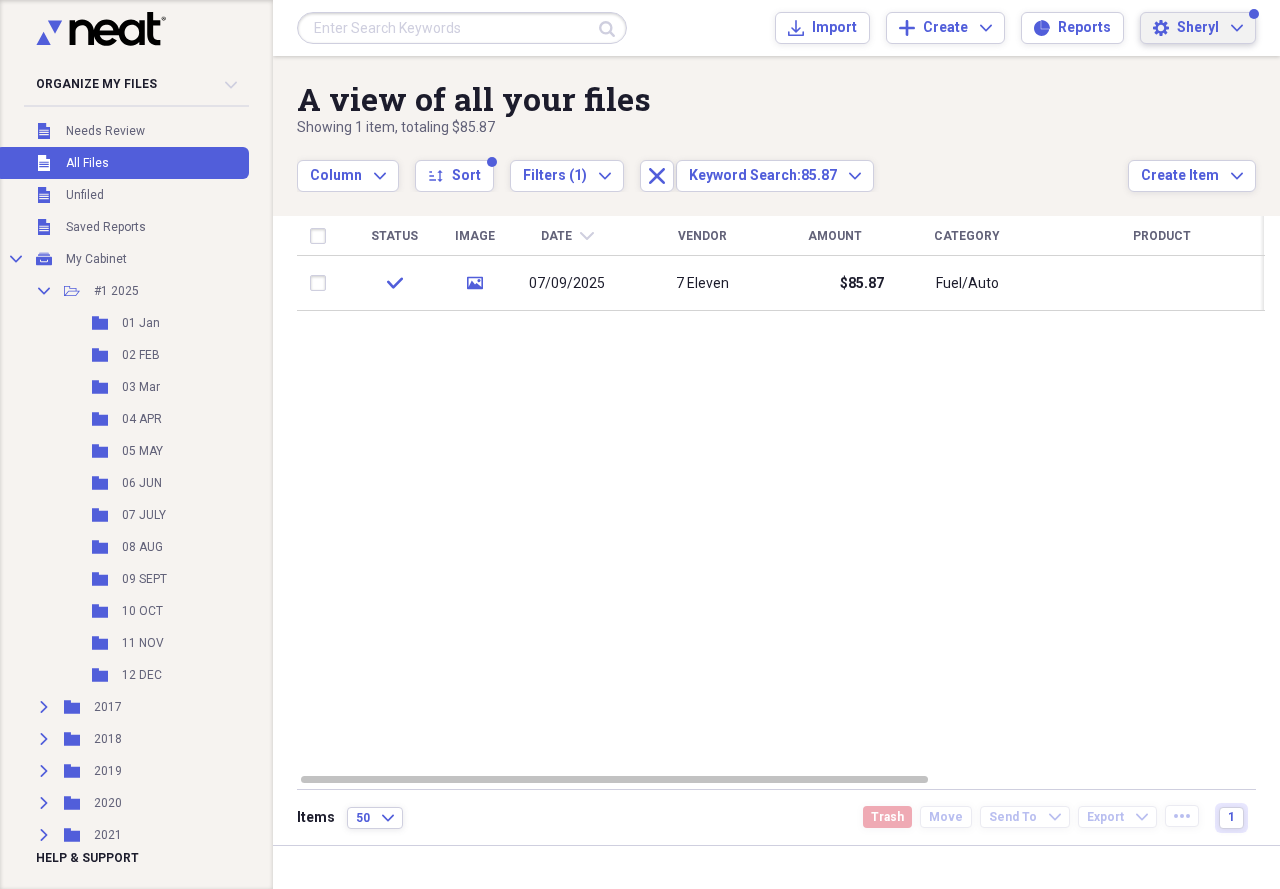 click on "Sheryl" at bounding box center (1198, 28) 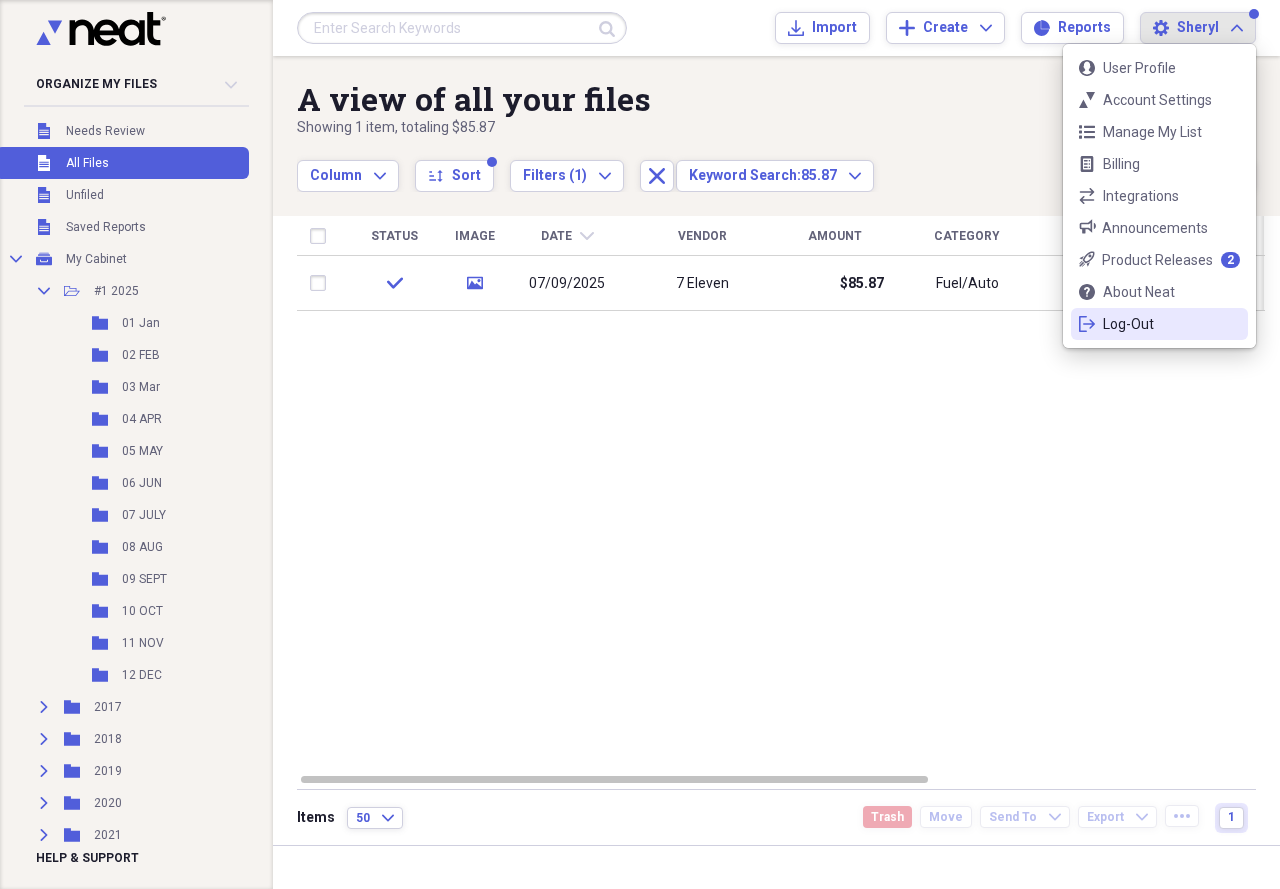 click on "Log-Out" at bounding box center (1159, 324) 